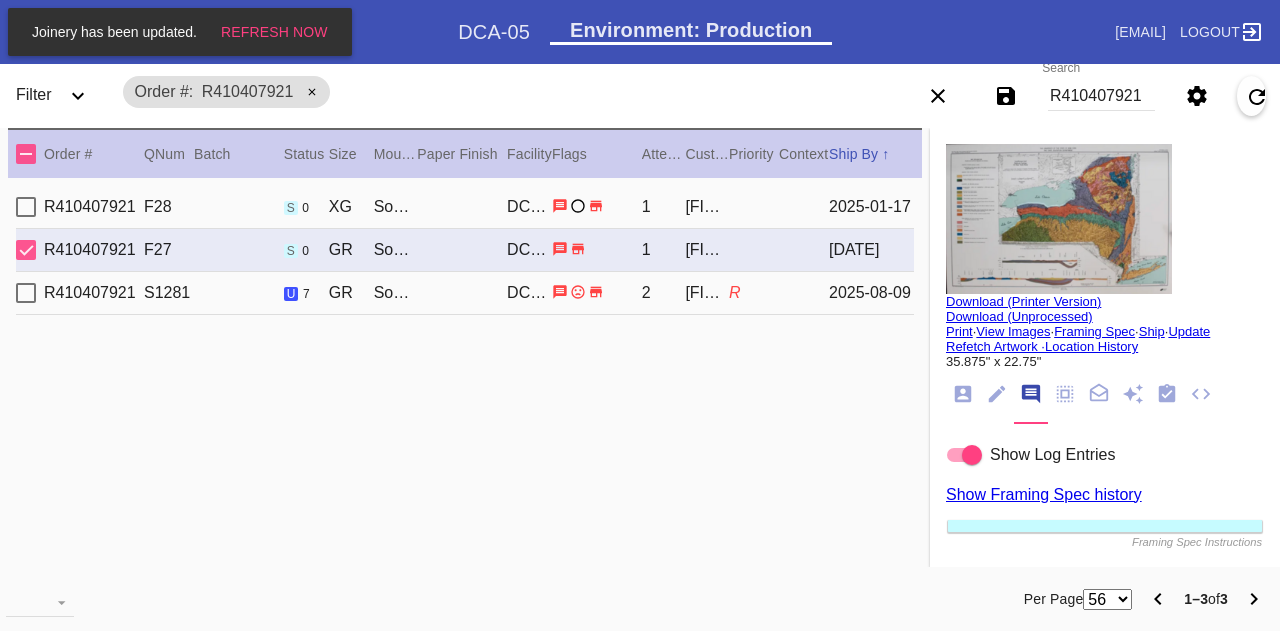 click on "Search R410407921" at bounding box center [1101, 96] 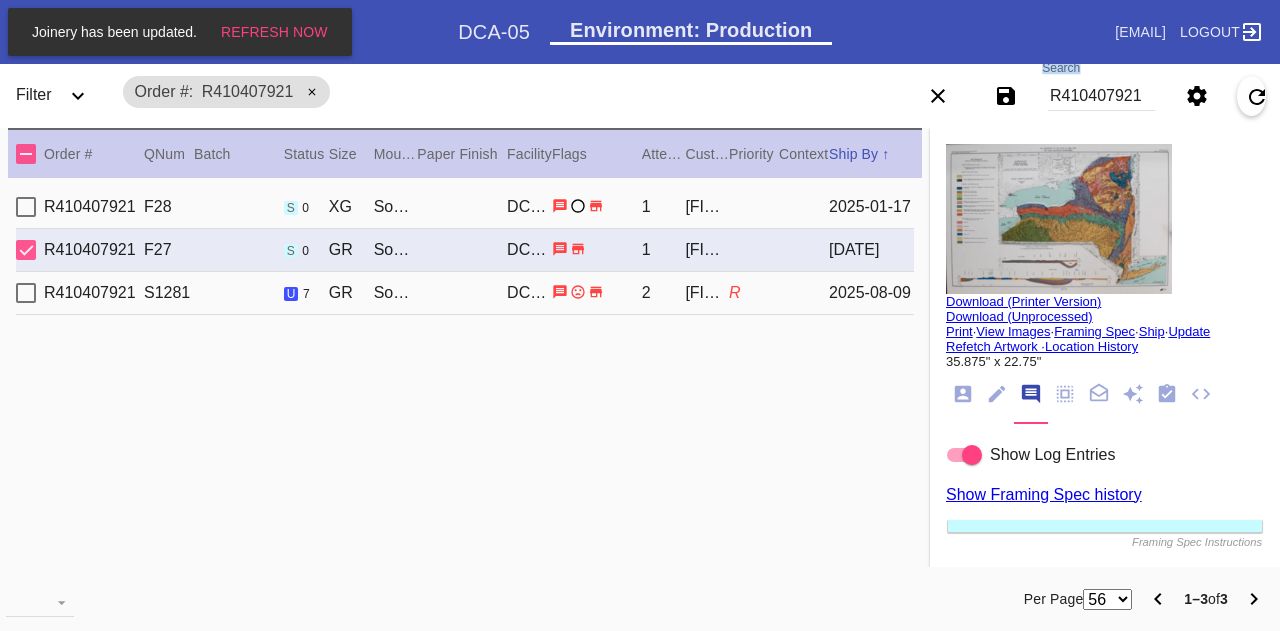 scroll, scrollTop: 22, scrollLeft: 0, axis: vertical 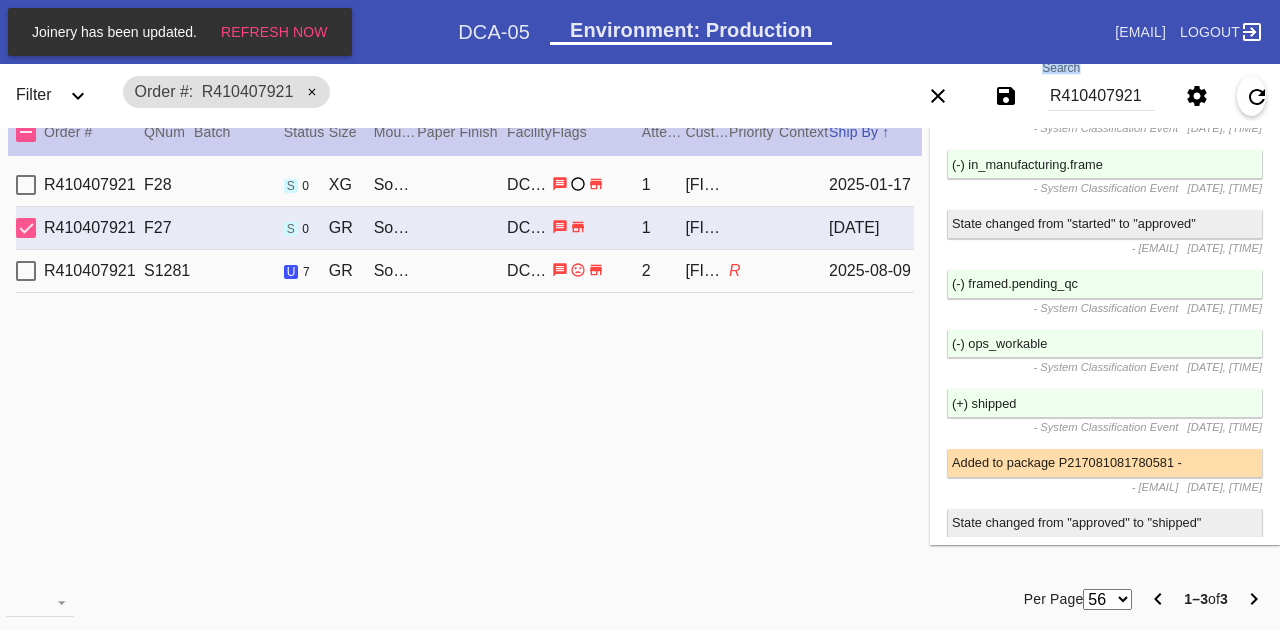 click on "Search R410407921" at bounding box center (1101, 96) 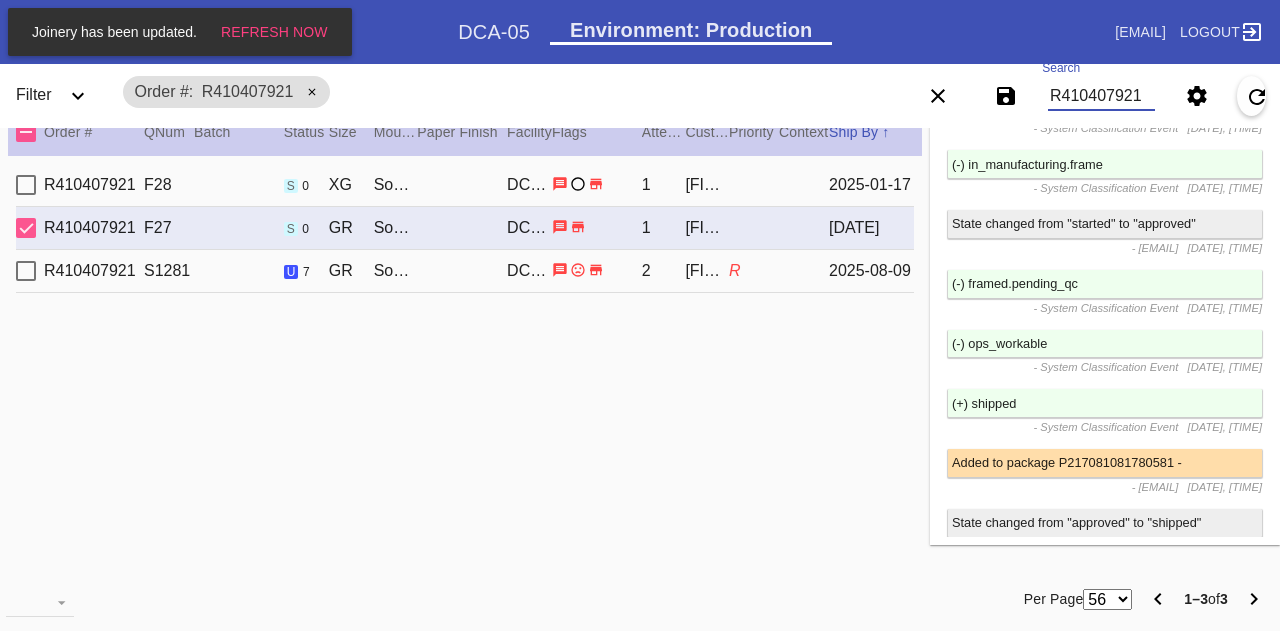 click on "R410407921" at bounding box center [1101, 96] 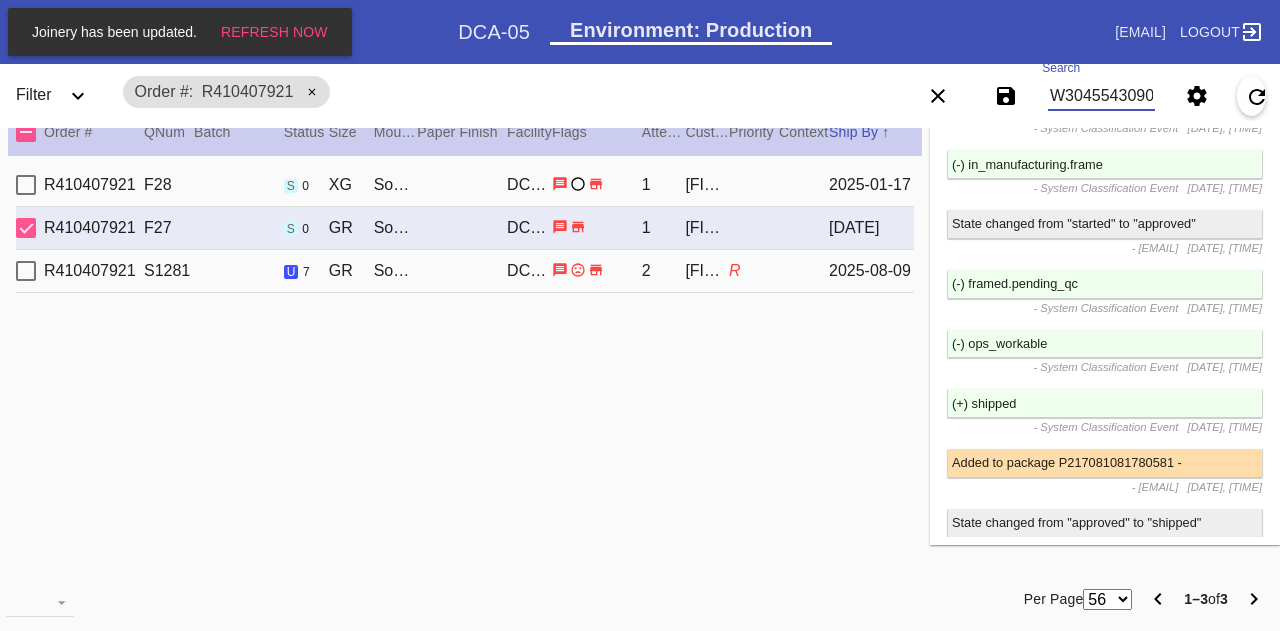 scroll, scrollTop: 0, scrollLeft: 45, axis: horizontal 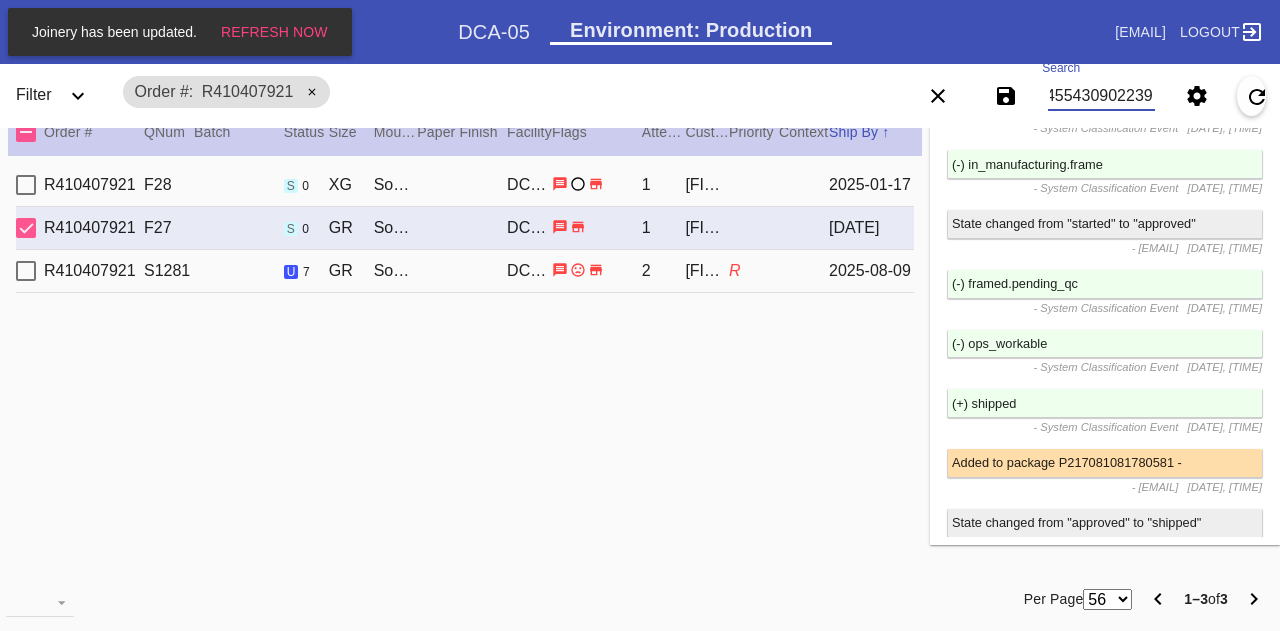 type on "W304554309022392" 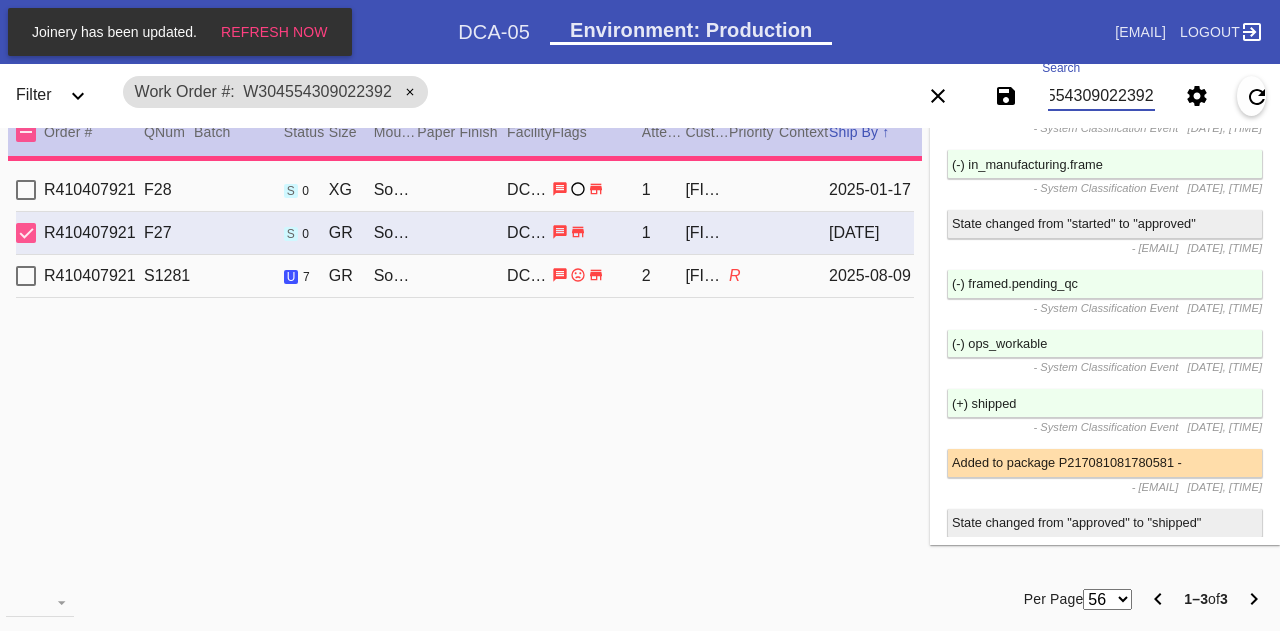 type on "1.5" 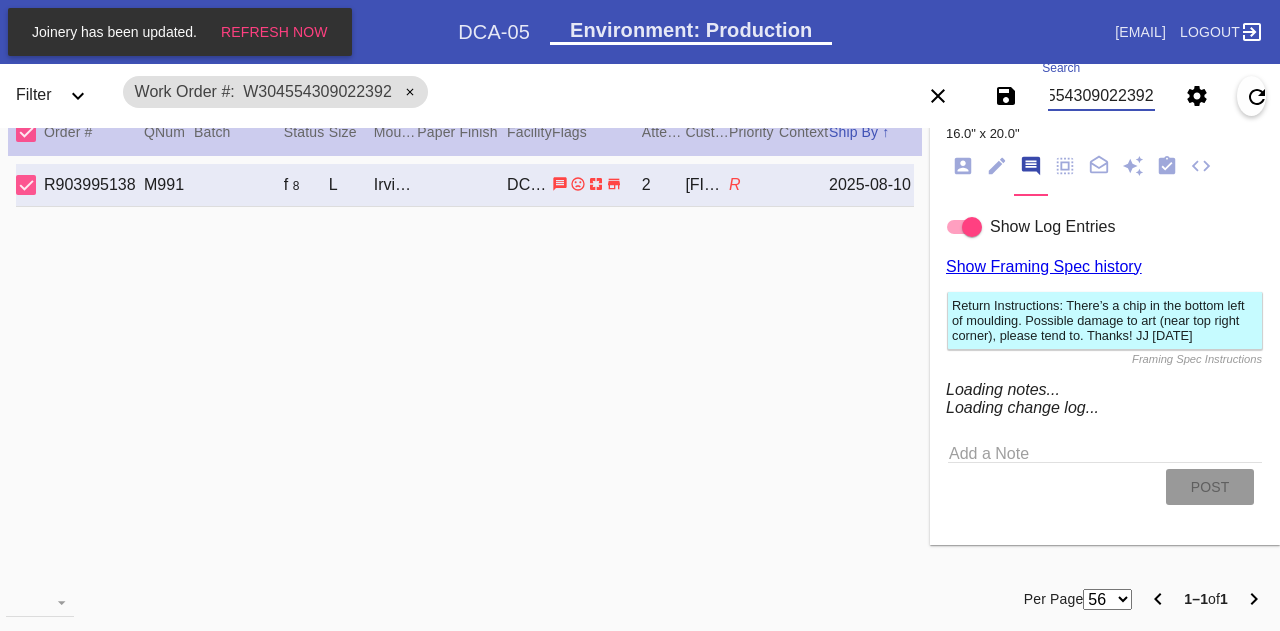 scroll, scrollTop: 1803, scrollLeft: 0, axis: vertical 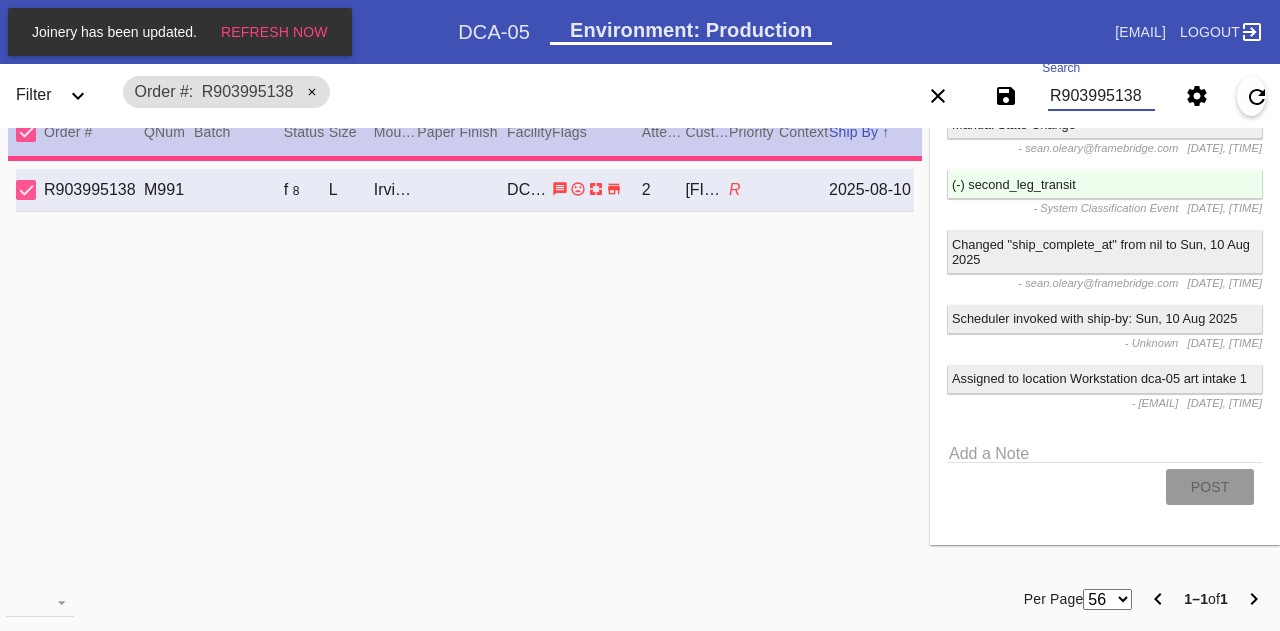 type on "R903995138" 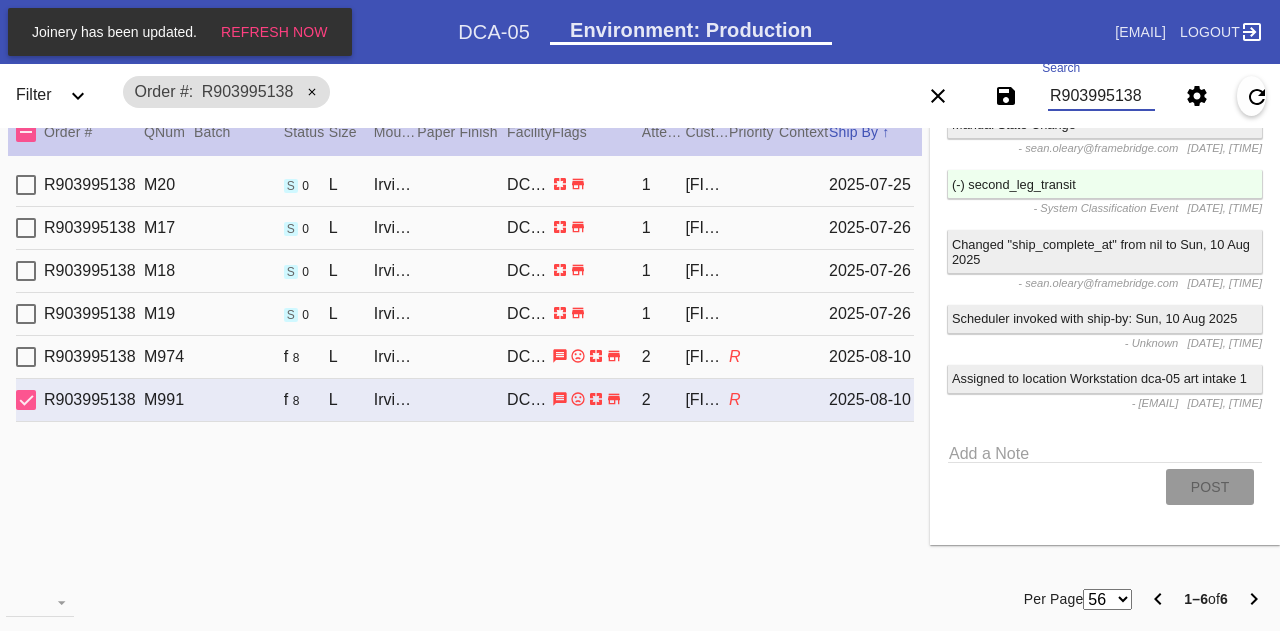 click 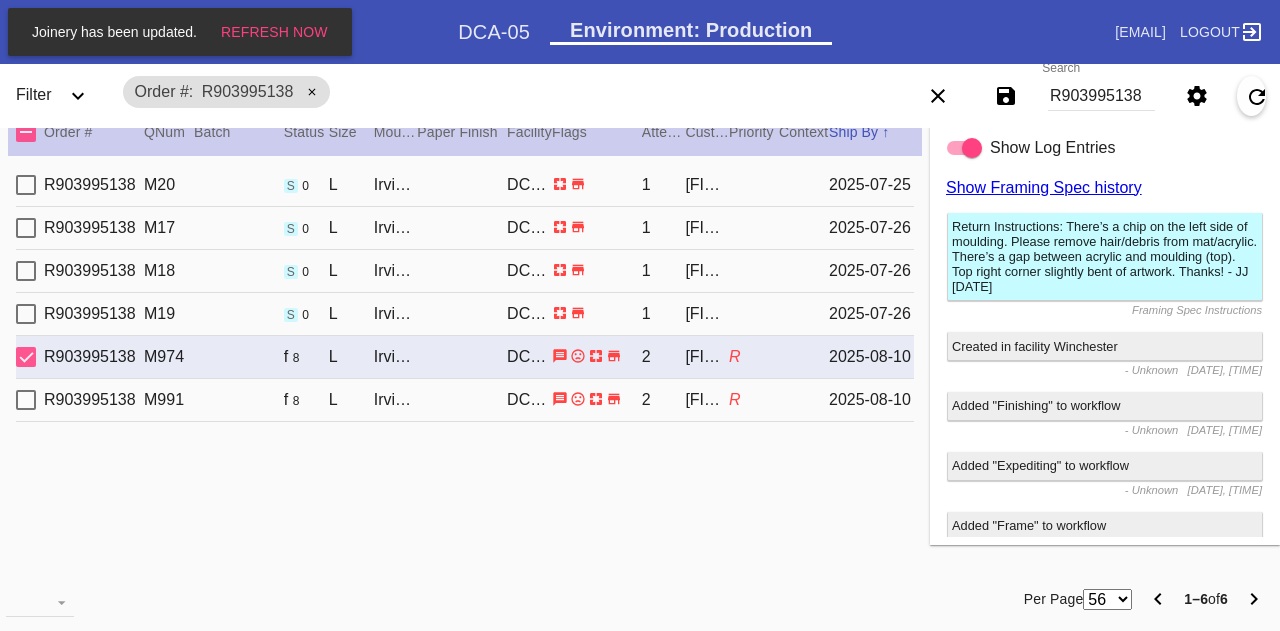 scroll, scrollTop: 0, scrollLeft: 0, axis: both 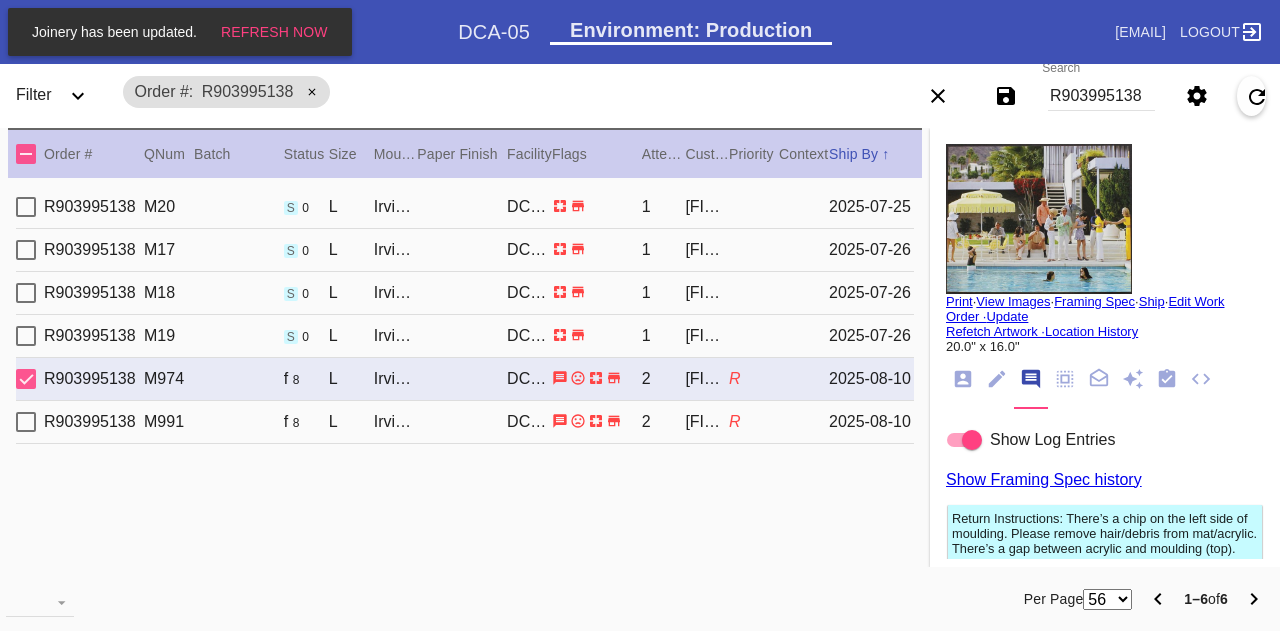 type on "16.0" 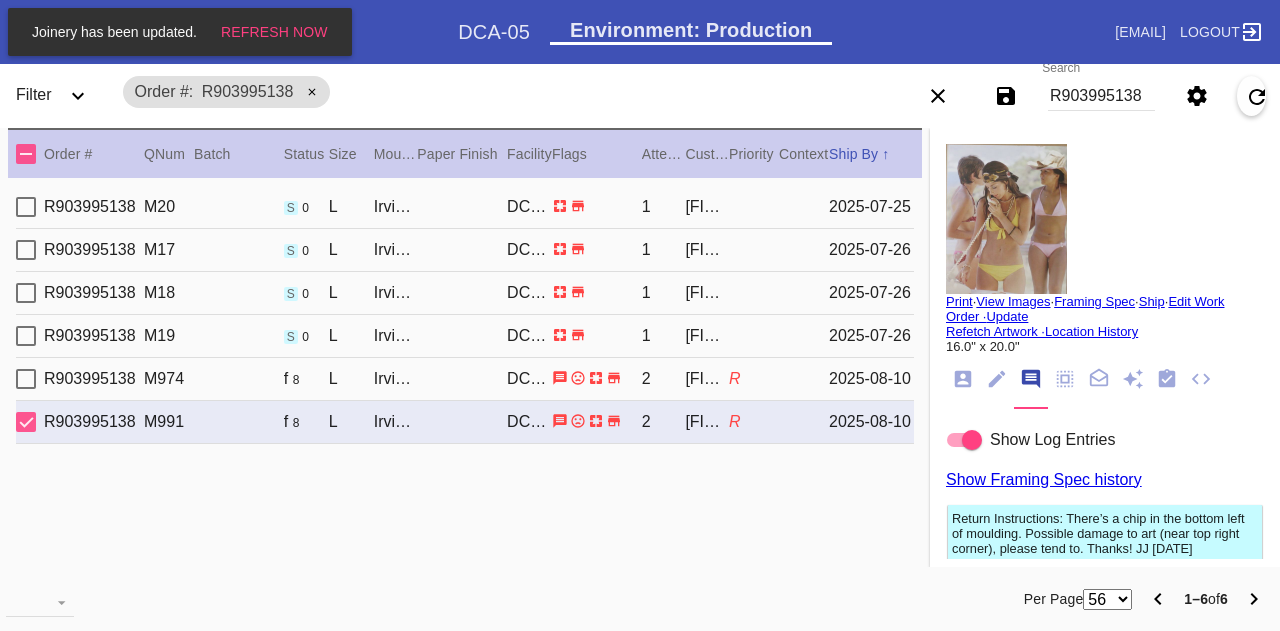 scroll, scrollTop: 22, scrollLeft: 0, axis: vertical 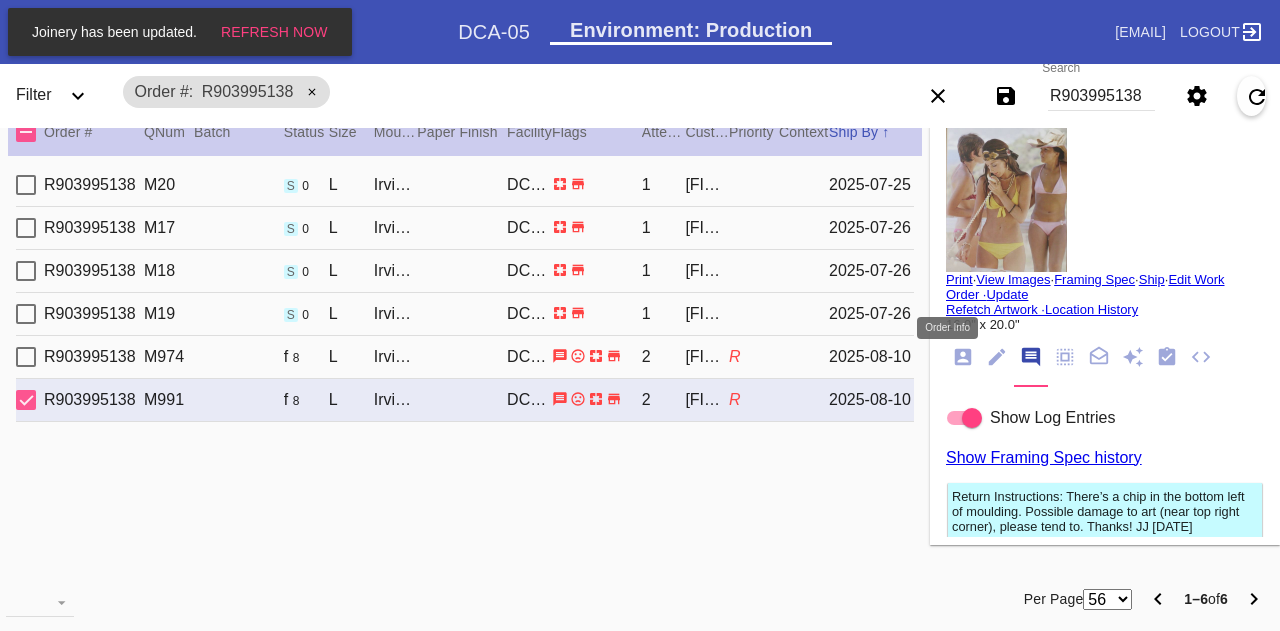click 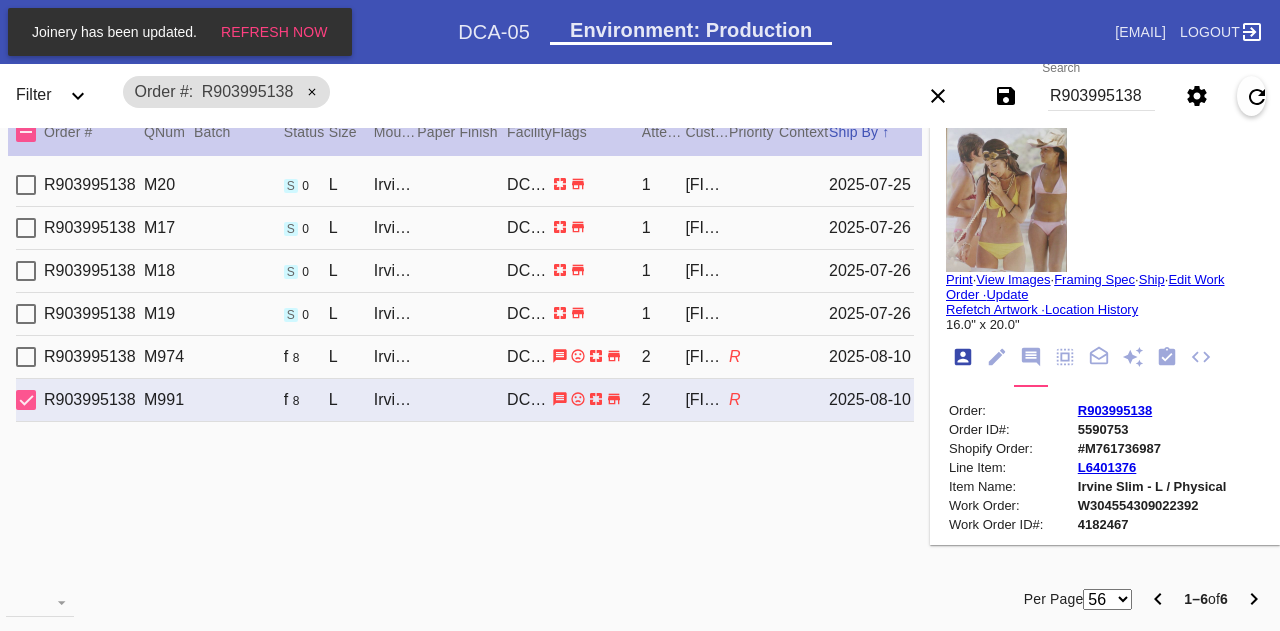 scroll, scrollTop: 24, scrollLeft: 0, axis: vertical 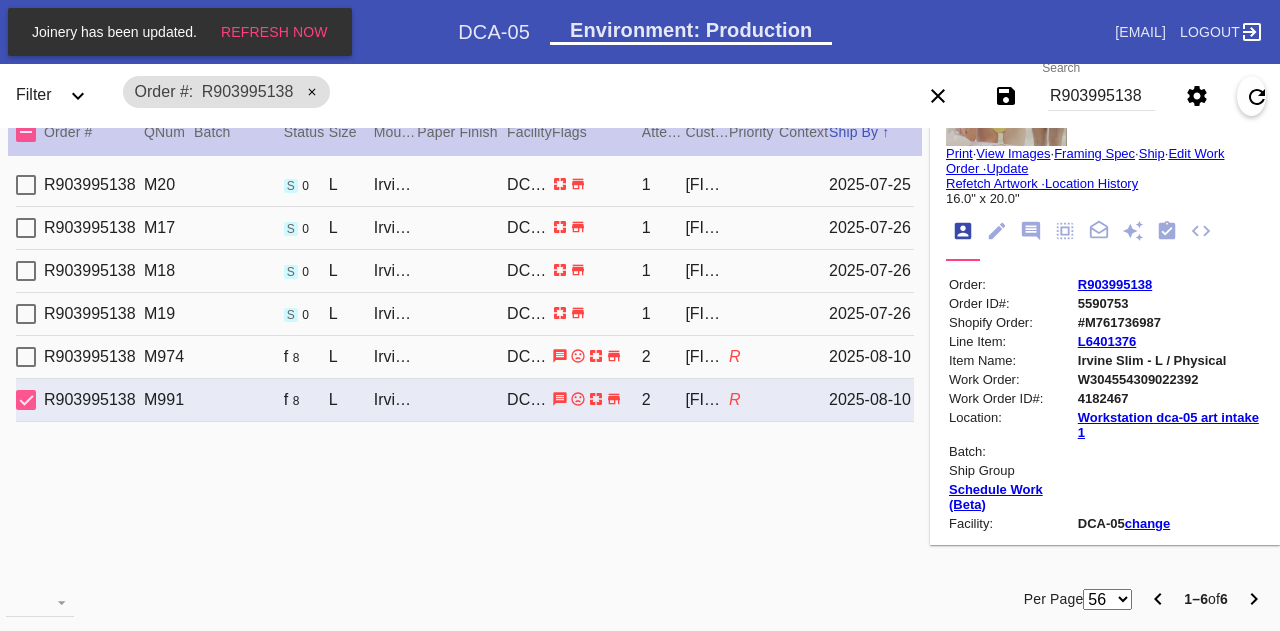 type on "20.0" 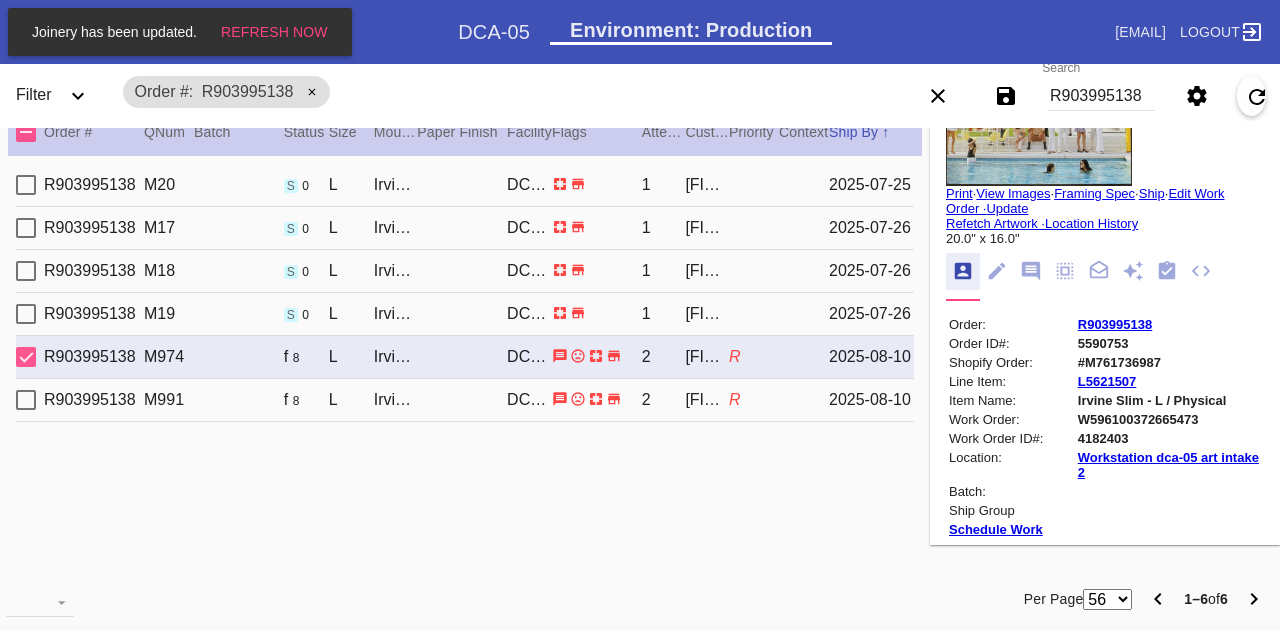 type on "some waves thru. some edge & corner wear." 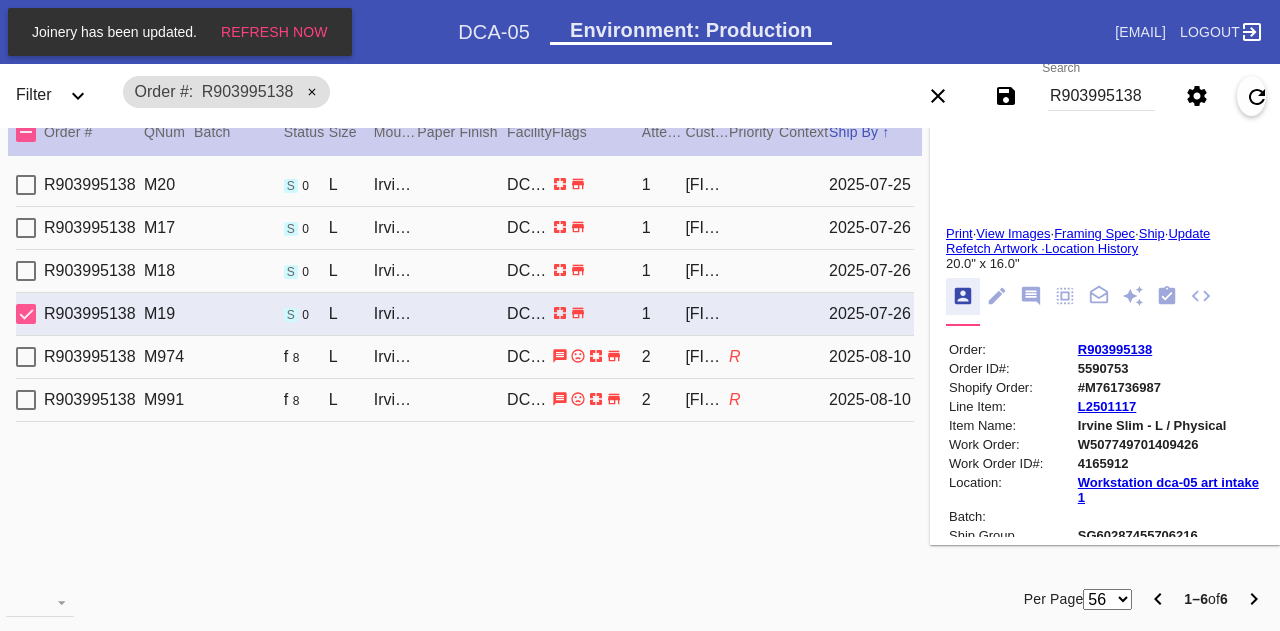 type on "some waves thru. edge & corner wear." 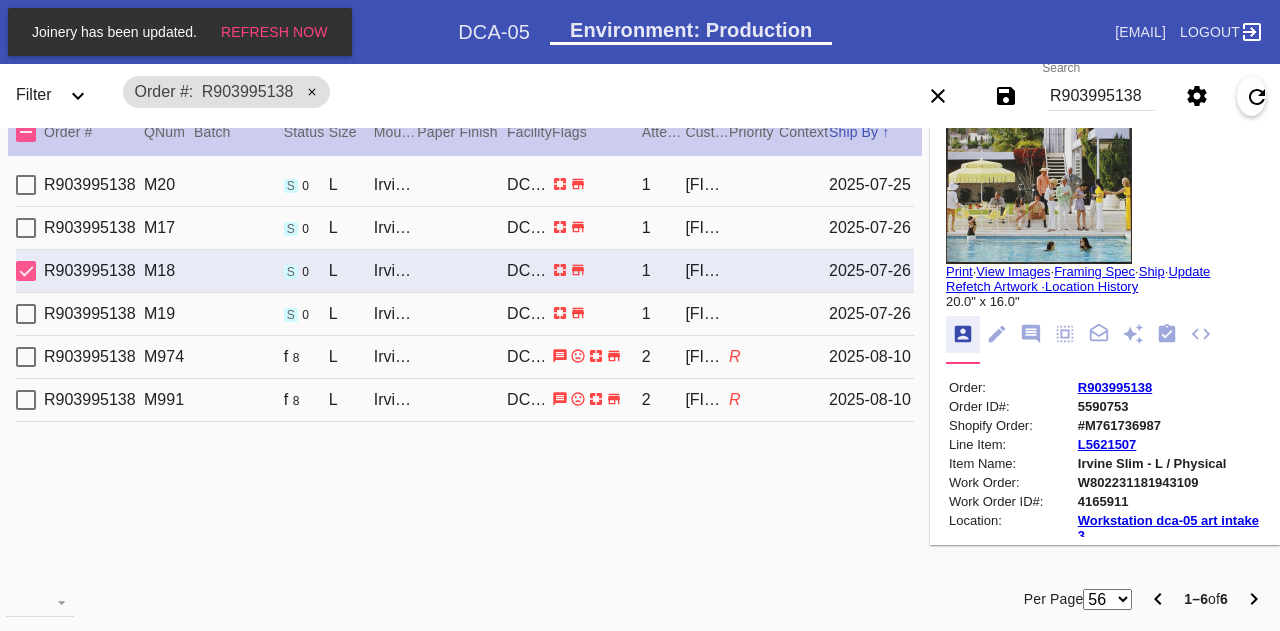 scroll, scrollTop: 6, scrollLeft: 0, axis: vertical 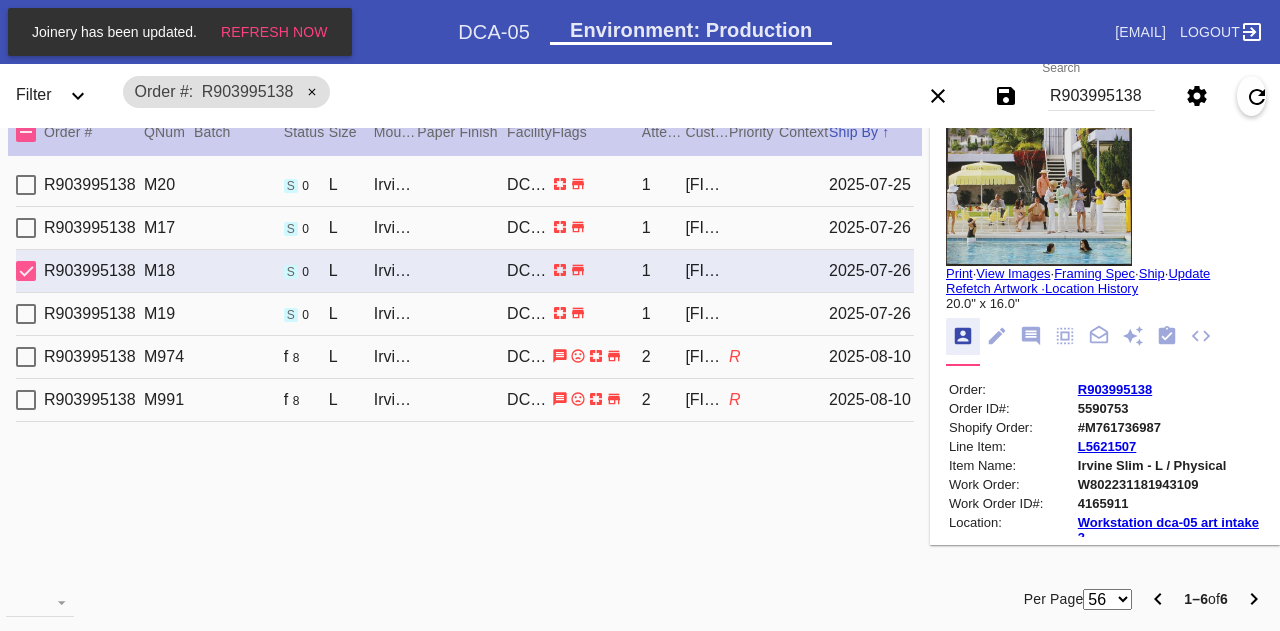 type on "16.0" 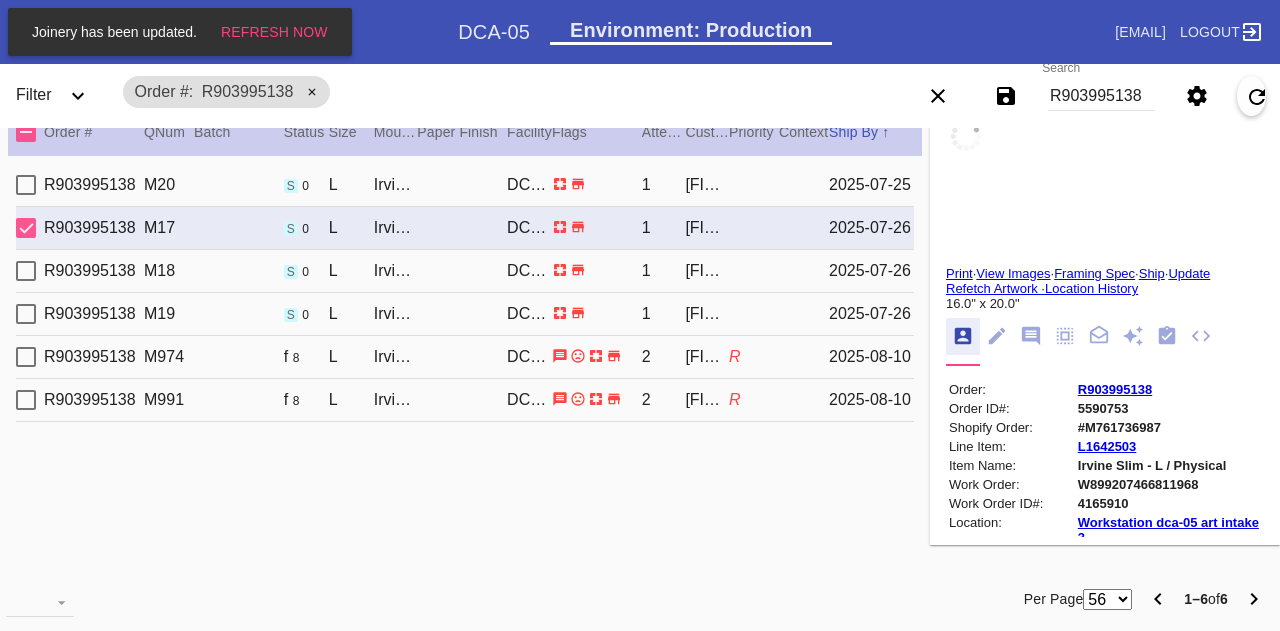 scroll, scrollTop: 0, scrollLeft: 0, axis: both 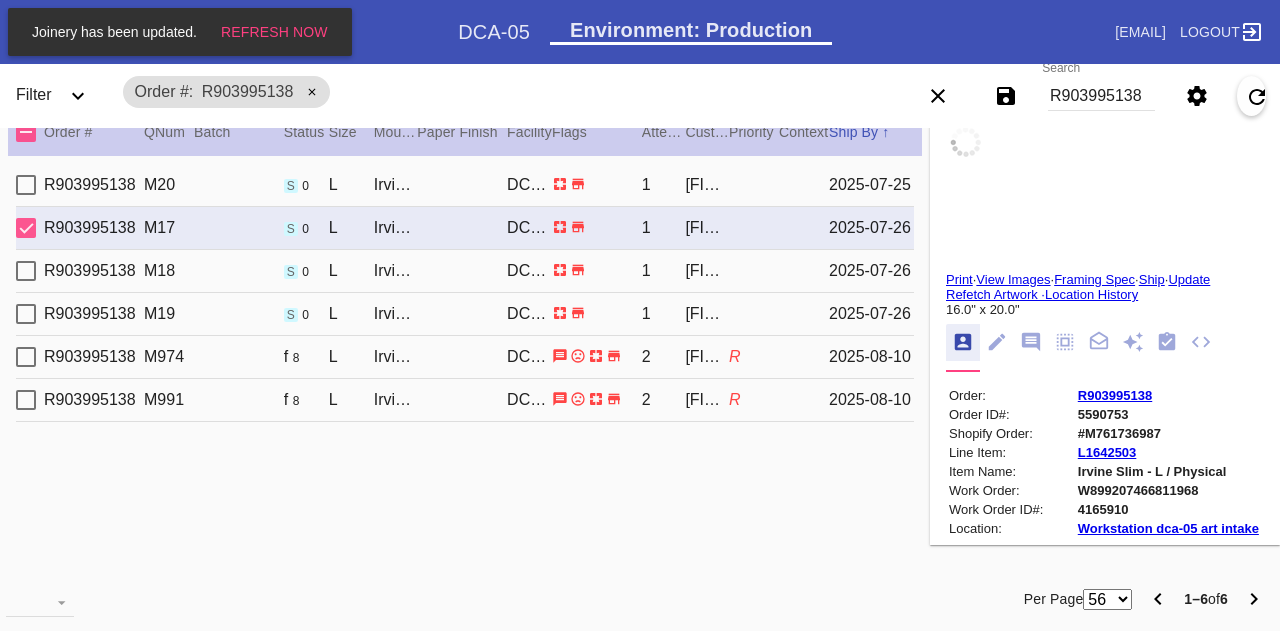 type on "bottom R corner dented; other corners lifting; photo looks to be in good condition" 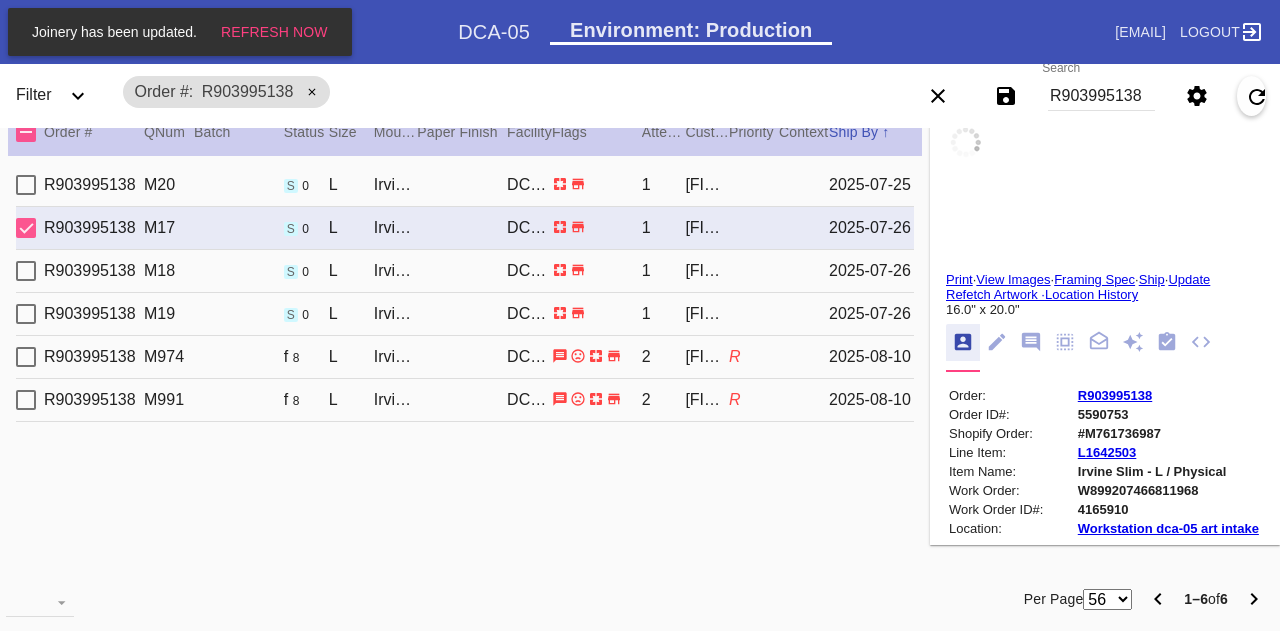 type on "7/22/2025" 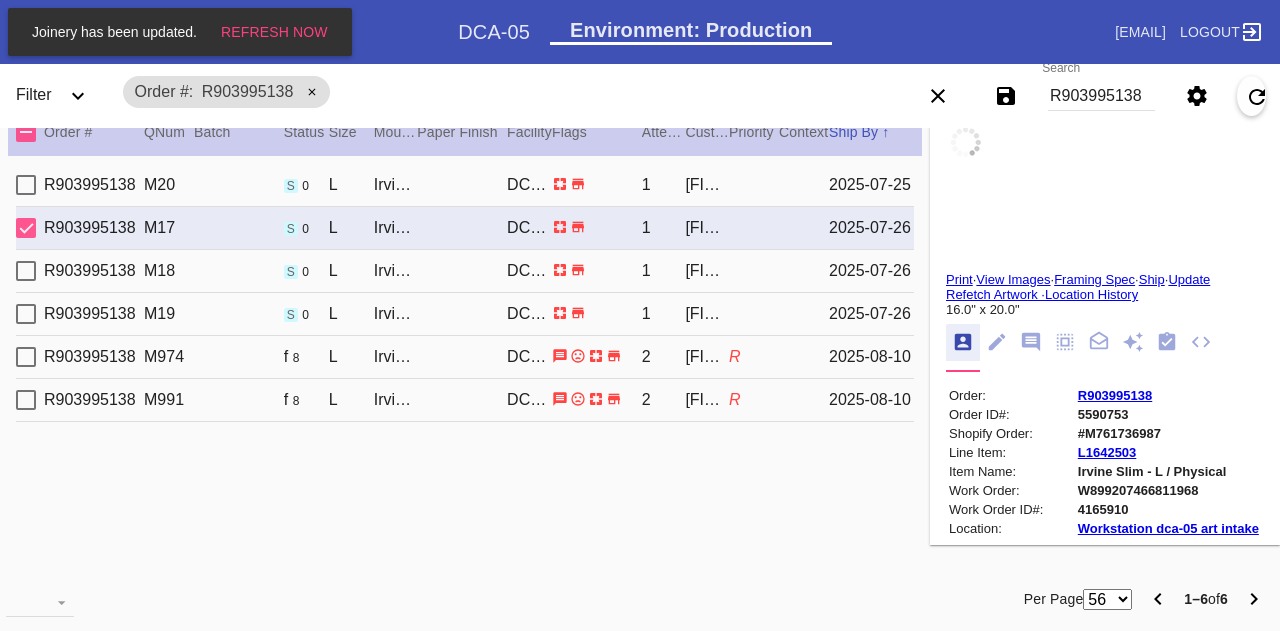 type on "7/24/2025" 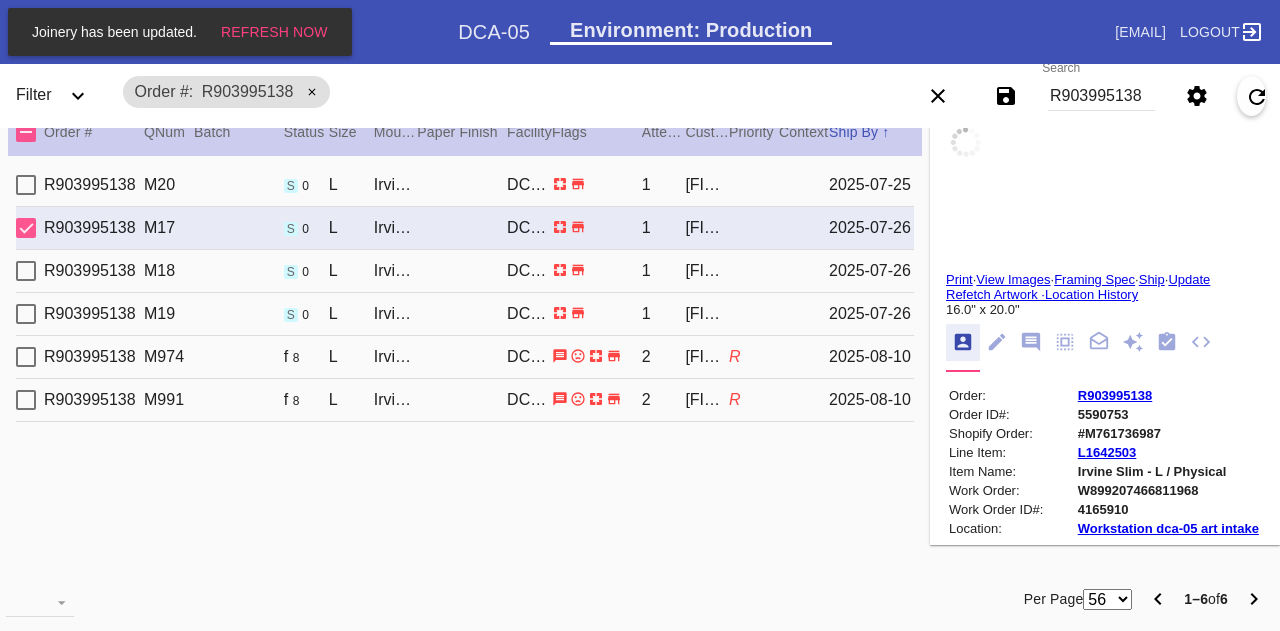 type on "7/25/2025" 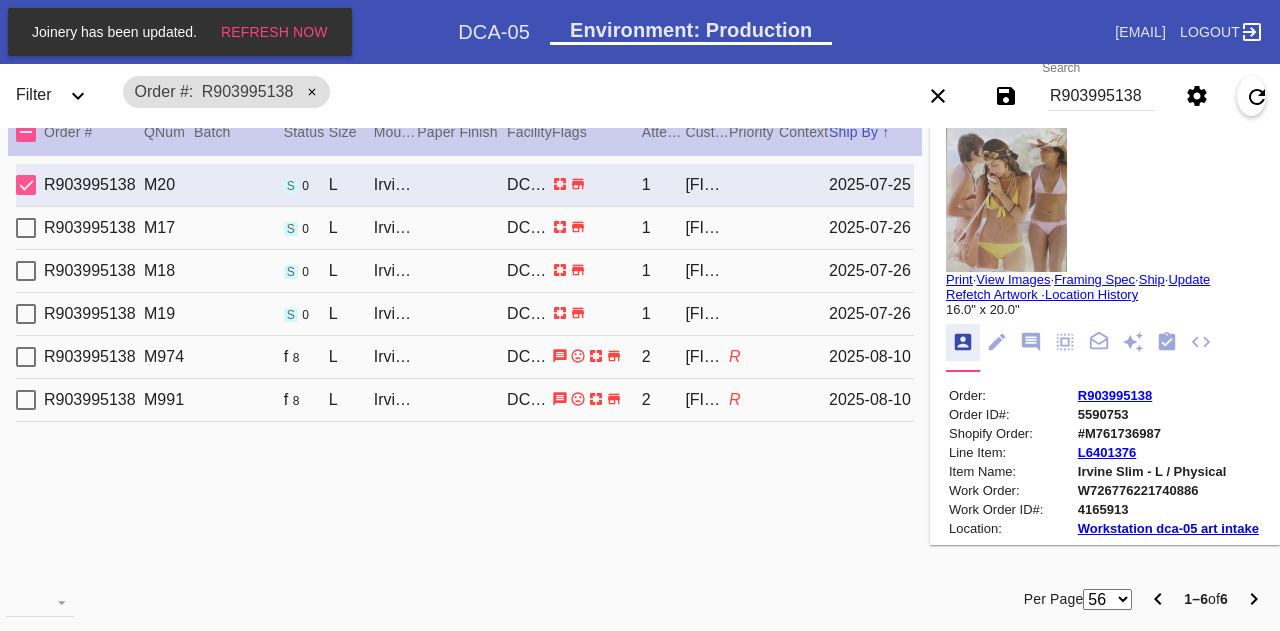 scroll, scrollTop: 0, scrollLeft: 0, axis: both 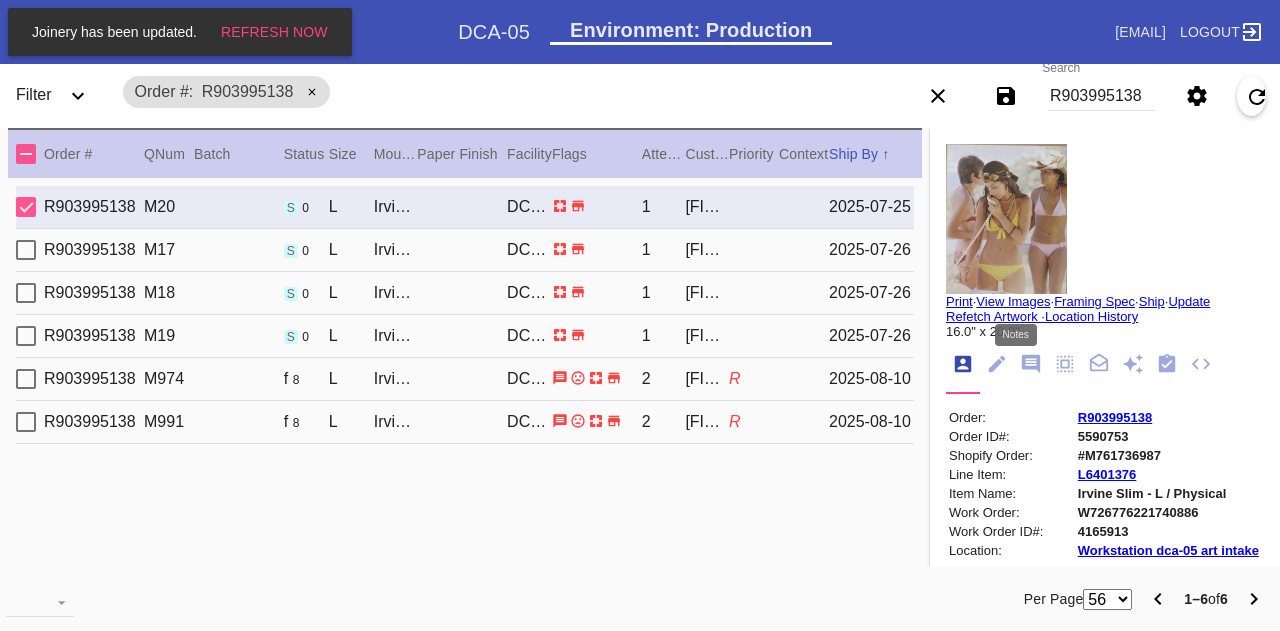 click 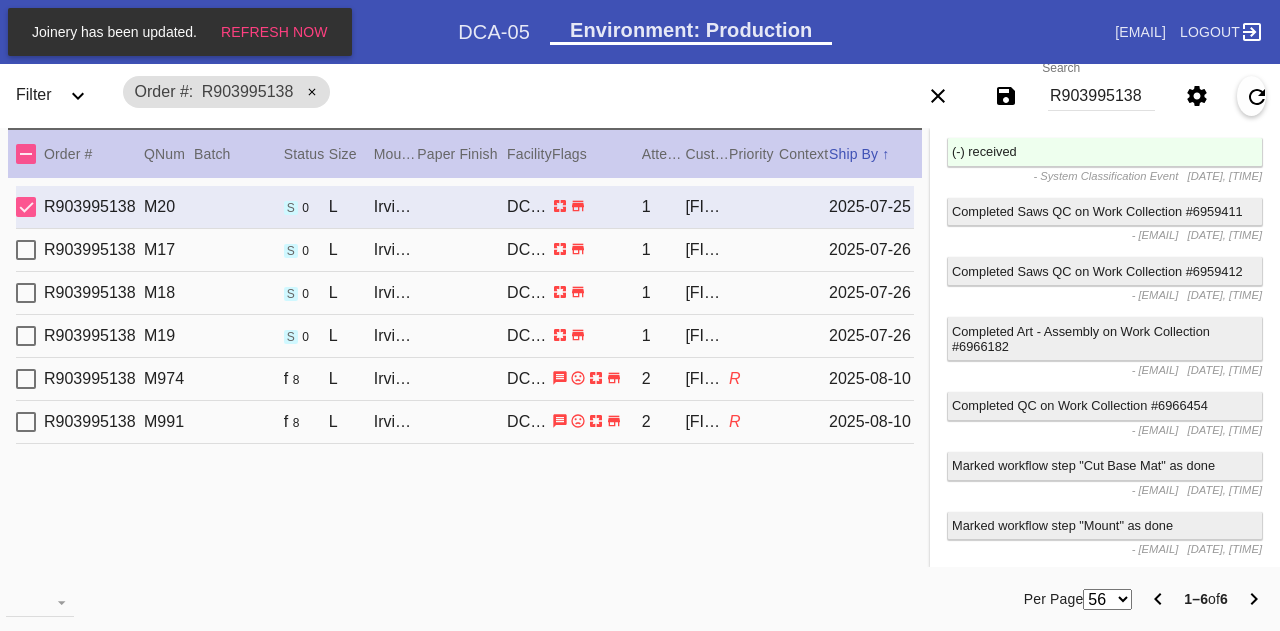 scroll, scrollTop: 3200, scrollLeft: 0, axis: vertical 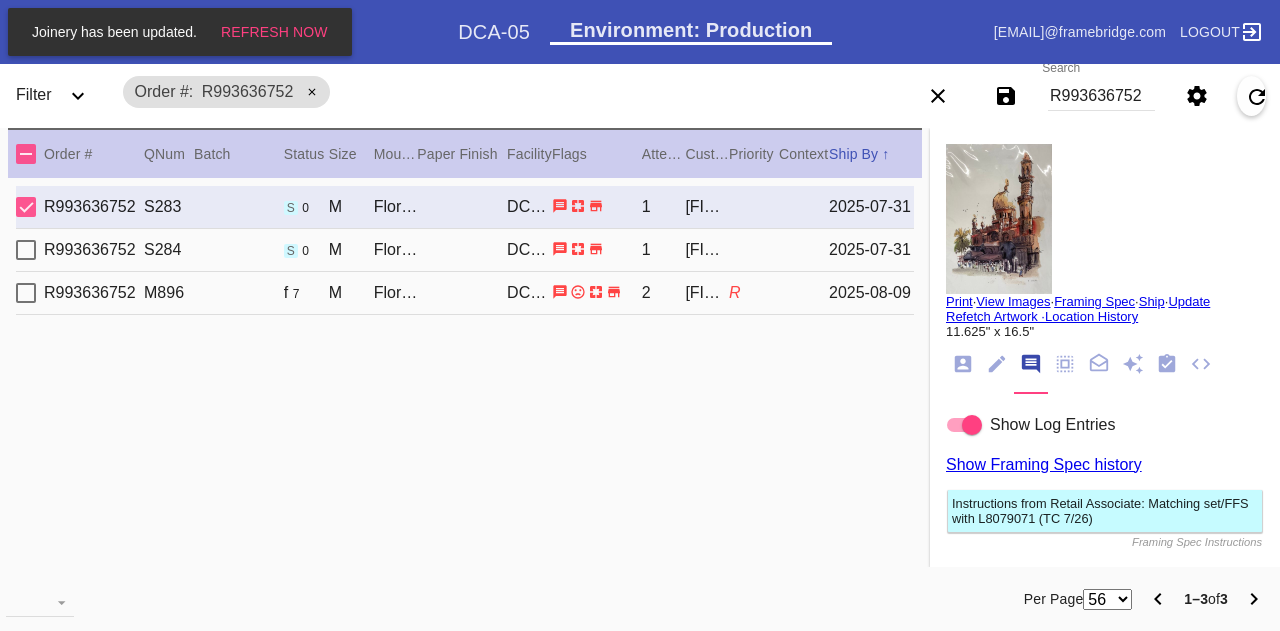 click on "R993636752" at bounding box center [1101, 96] 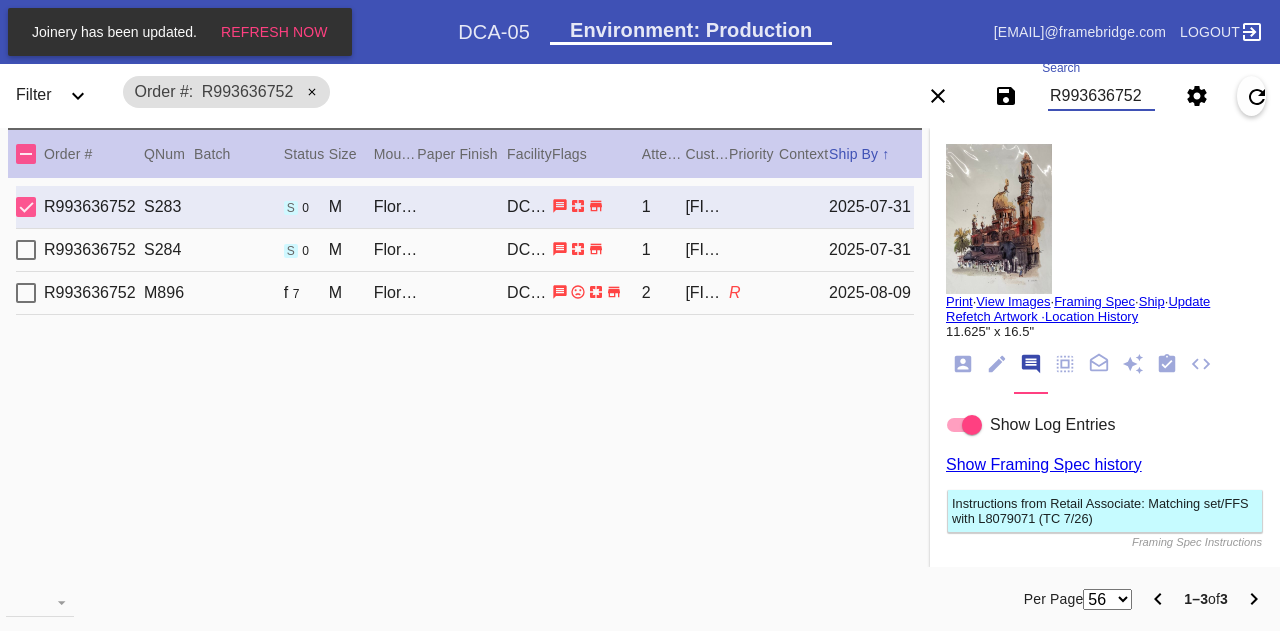 click on "R993636752" at bounding box center (1101, 96) 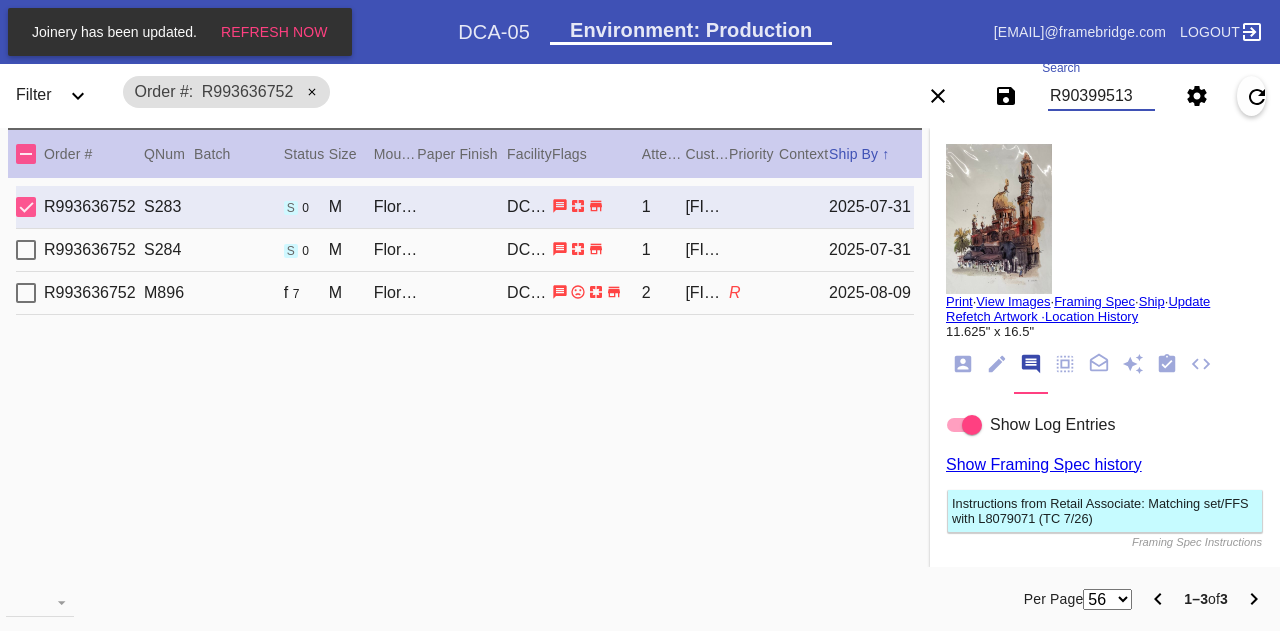 type on "R903995138" 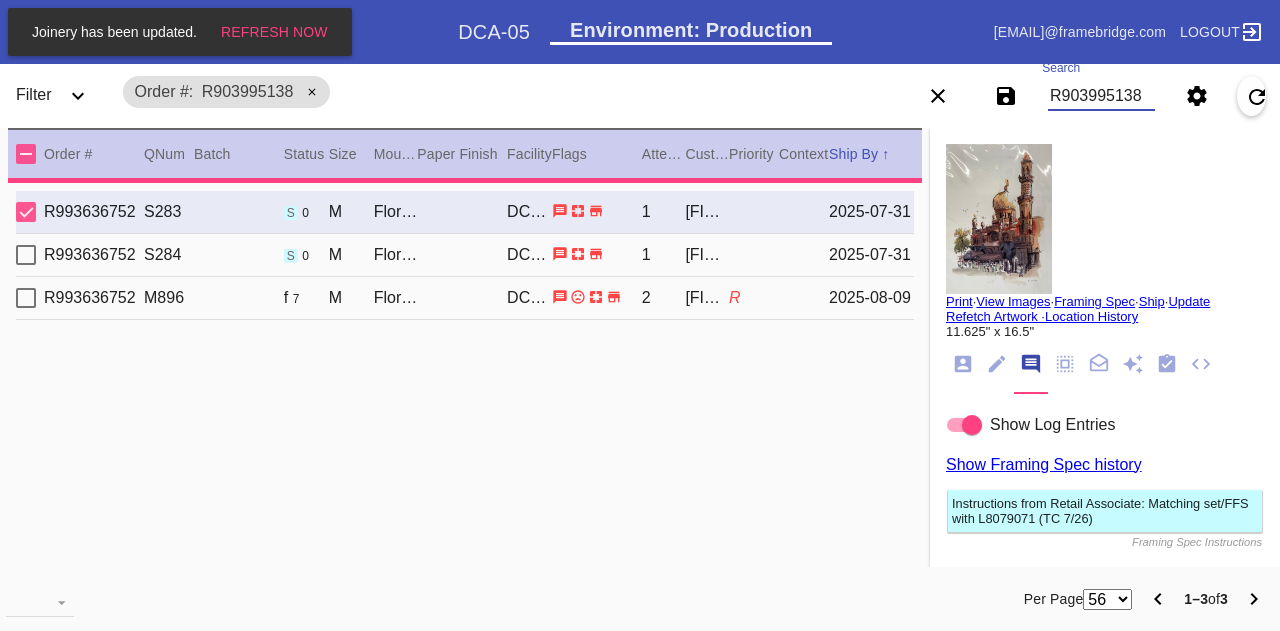 type 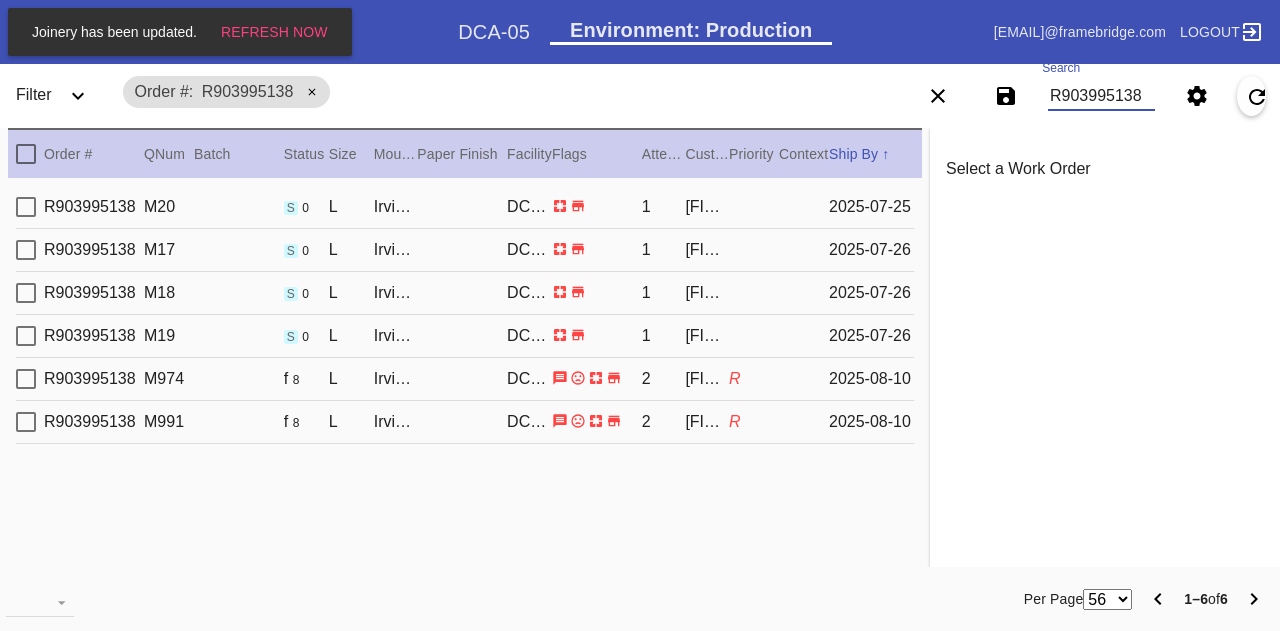 type on "R903995138" 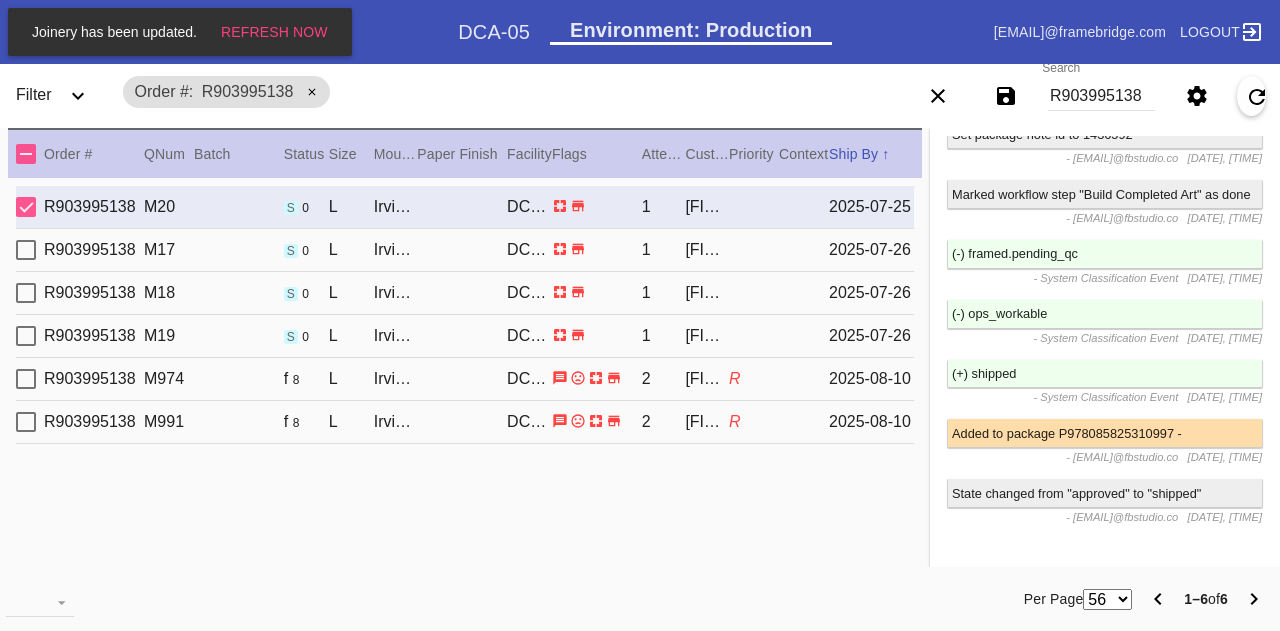 scroll, scrollTop: 4594, scrollLeft: 0, axis: vertical 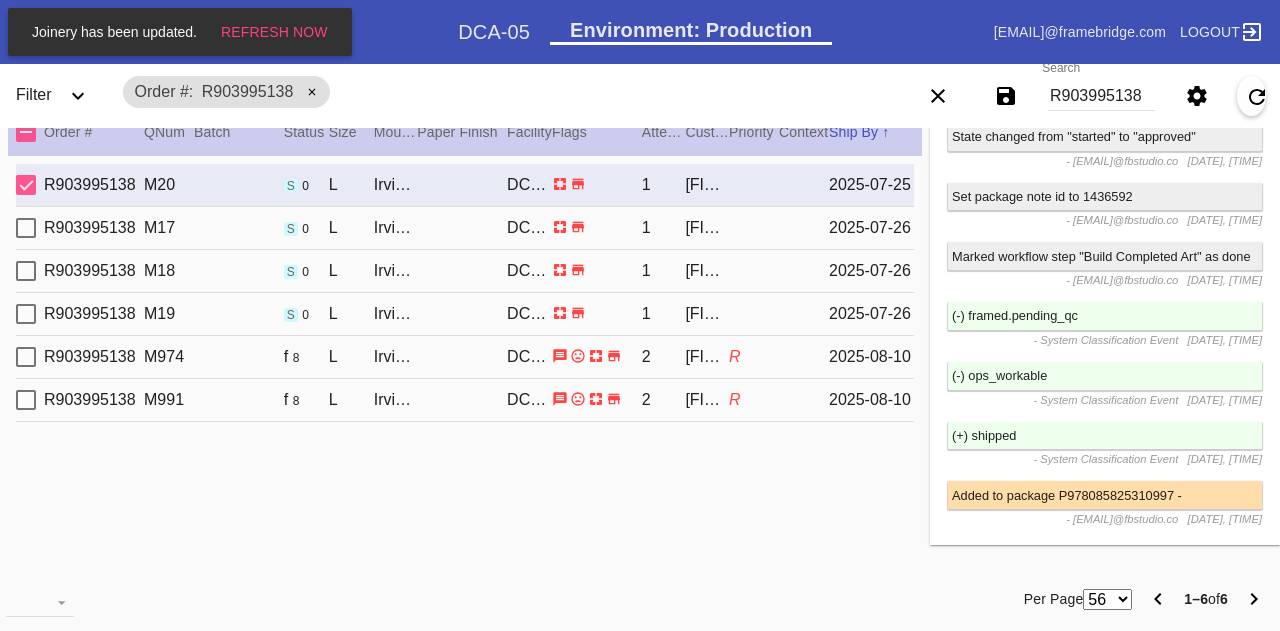 click on "[ID] [MODEL] [SIZE] [STYLE] / [COLOR] [CODE] [NUMBER] [FIRST] [LAST]
[DATE] [ID] [MODEL] [SIZE] [STYLE] / [COLOR] [CODE] [NUMBER] [FIRST] [LAST]
[DATE] [ID] [MODEL] [SIZE] [STYLE] / [COLOR] [CODE] [NUMBER] [FIRST] [LAST]
[DATE] [ID] [MODEL] [SIZE] [STYLE] / [COLOR] [CODE] [NUMBER] [FIRST] [LAST]
[DATE] [ID] [MODEL] [SIZE] [STYLE] / [COLOR] [CODE] [NUMBER] [FIRST] [LAST]
R
[DATE] [ID] [MODEL] [SIZE] [STYLE] / [COLOR] [CODE] [NUMBER] [FIRST] [LAST]
R
[DATE]" at bounding box center [465, 361] 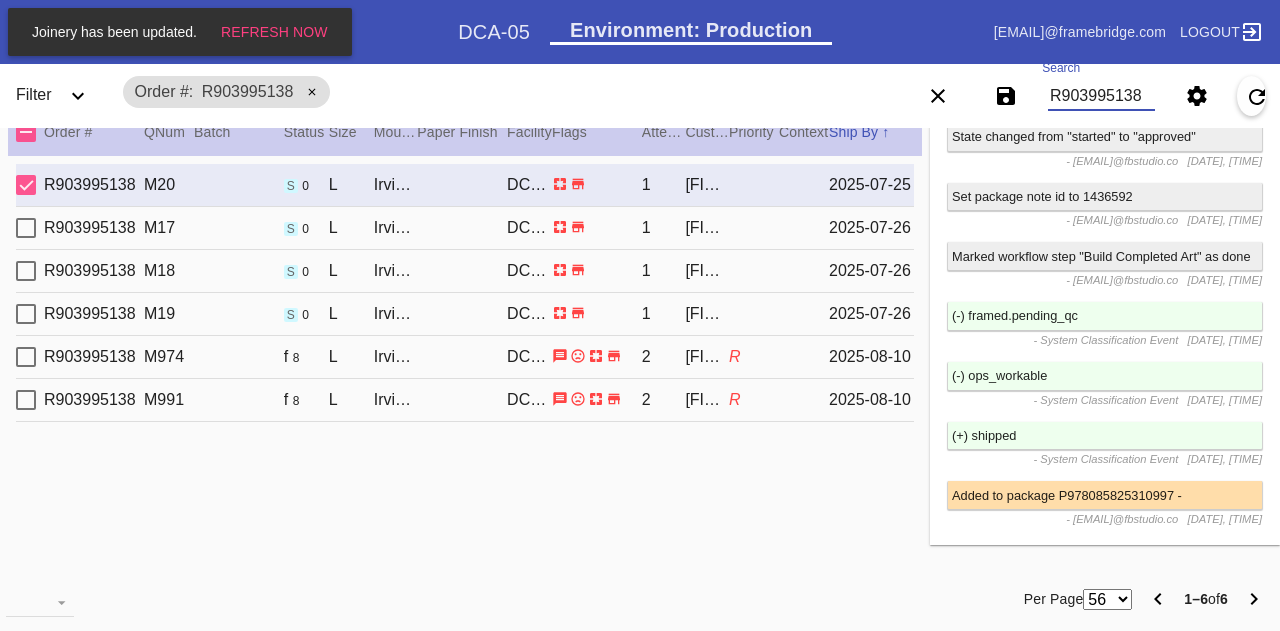 click on "R903995138" at bounding box center [1101, 96] 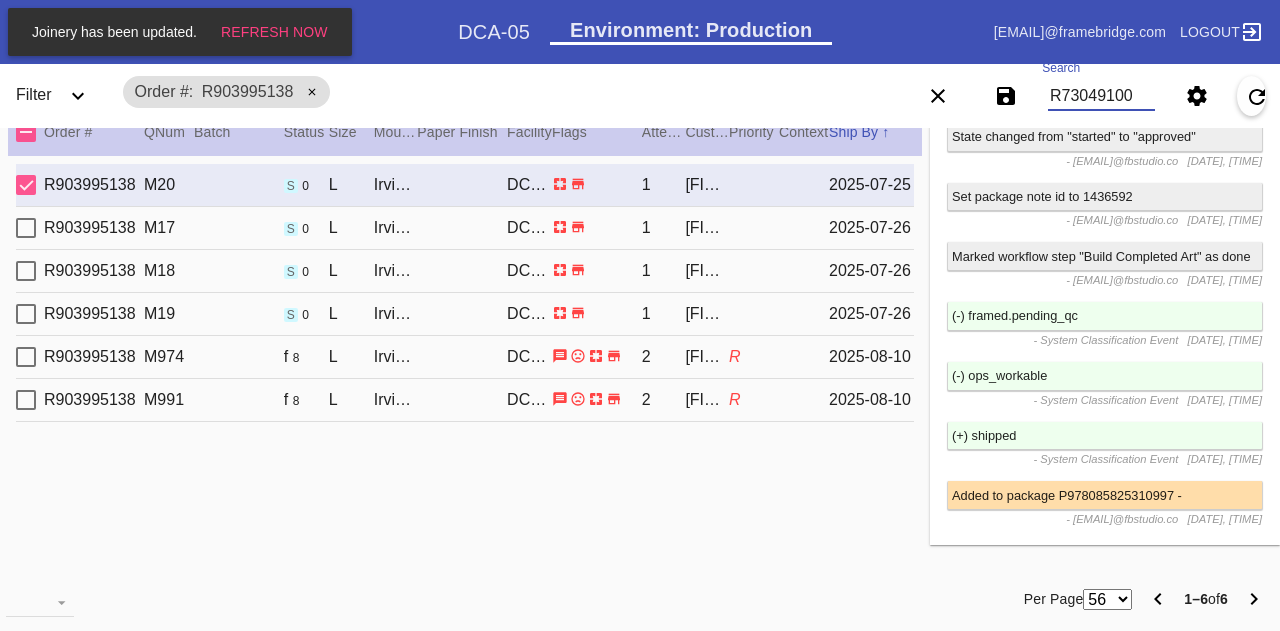 type on "R730491000" 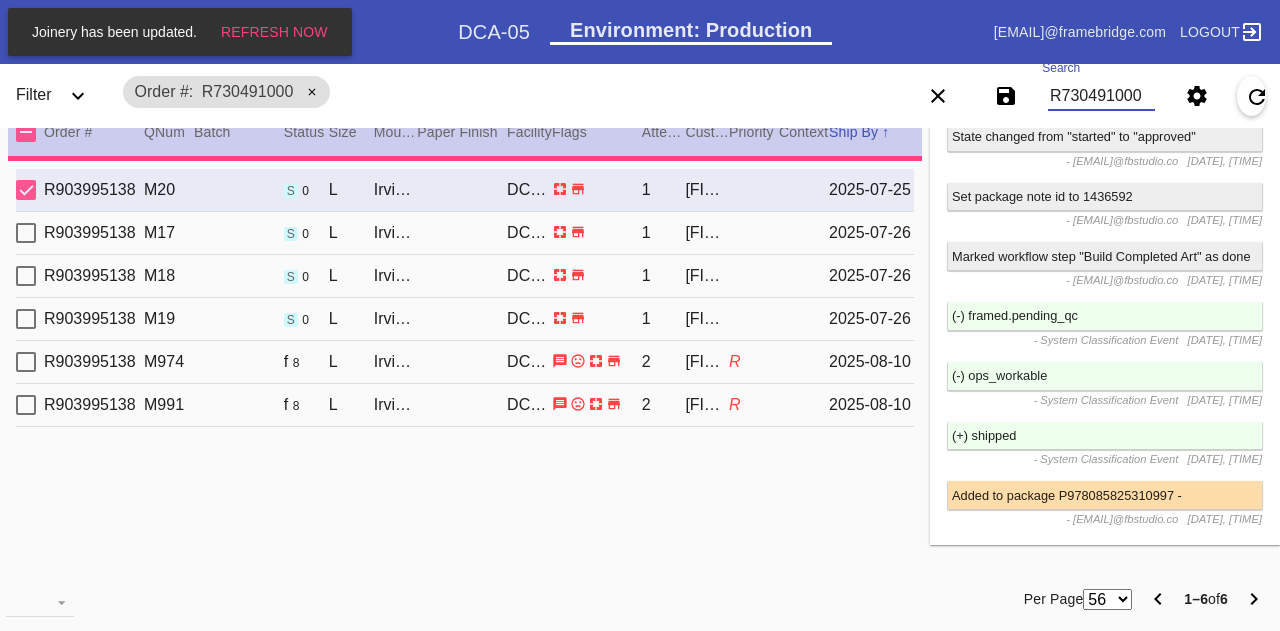 type 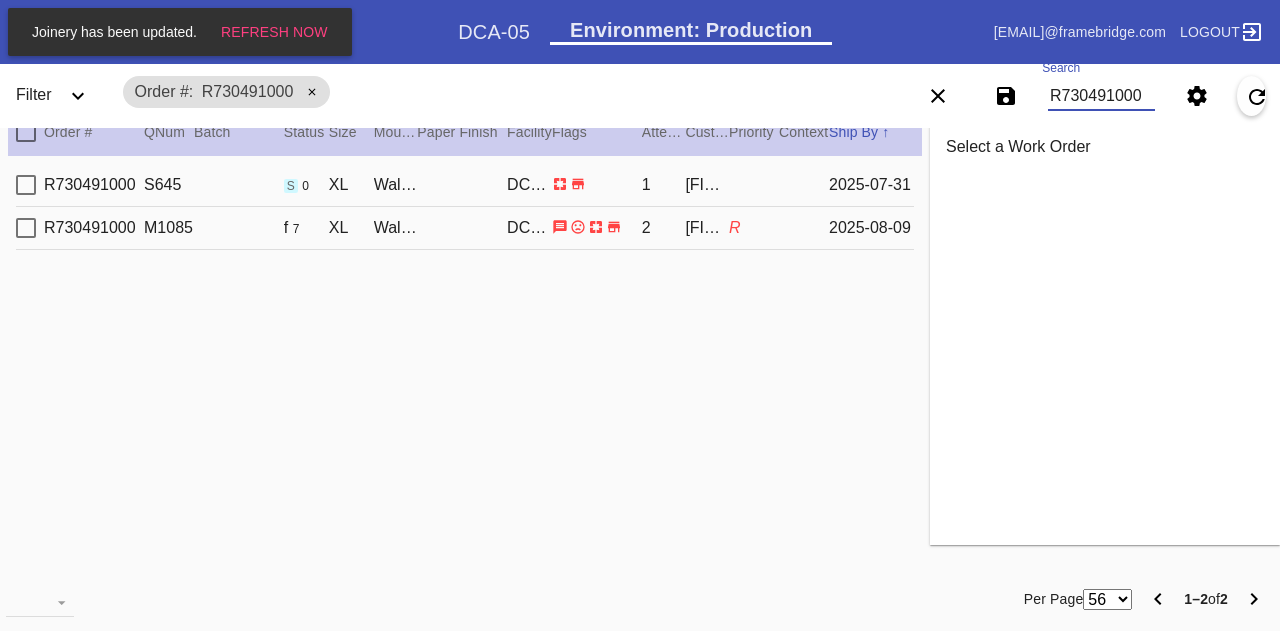 scroll, scrollTop: 0, scrollLeft: 0, axis: both 